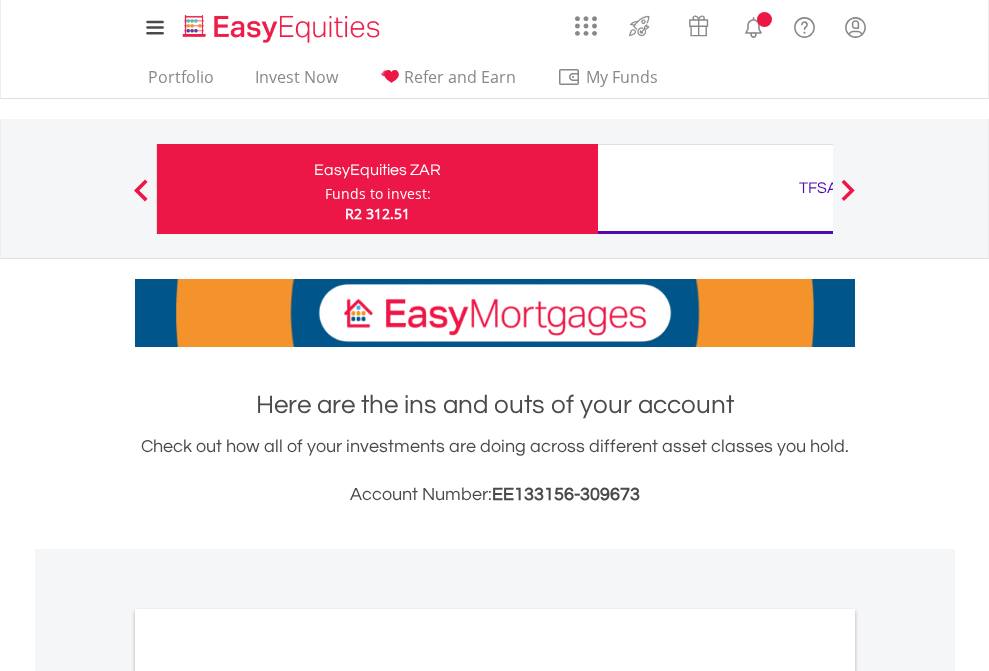 scroll, scrollTop: 0, scrollLeft: 0, axis: both 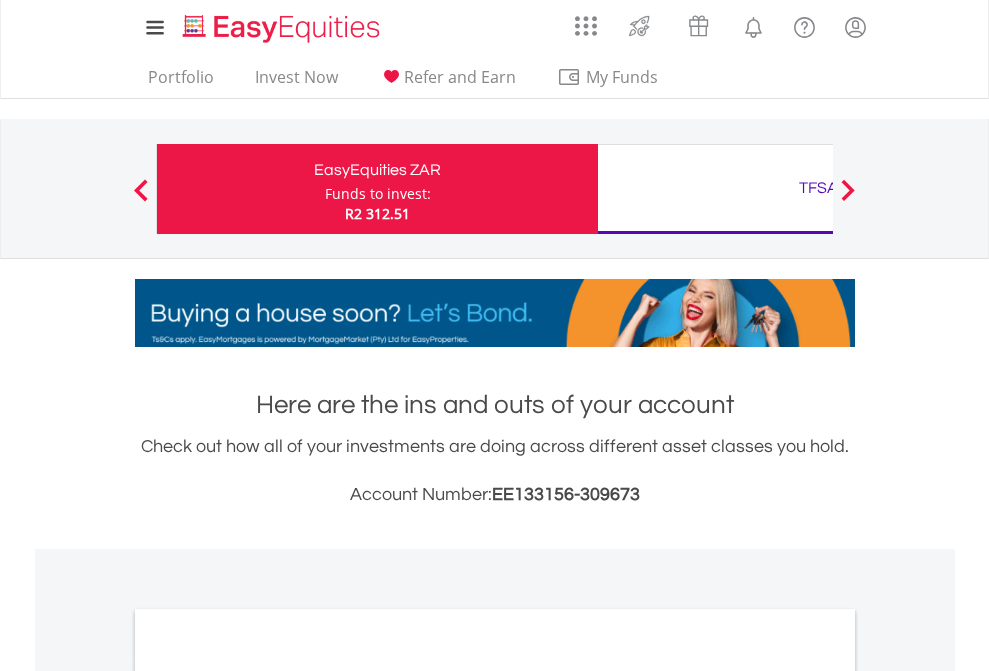 click on "Funds to invest:" at bounding box center (378, 194) 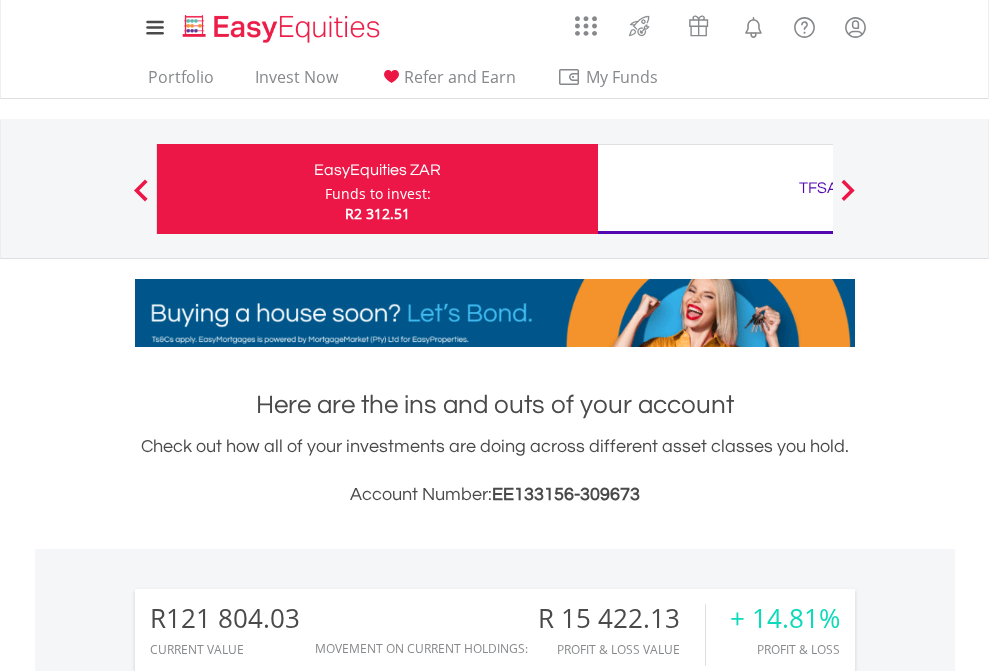 scroll, scrollTop: 999808, scrollLeft: 999687, axis: both 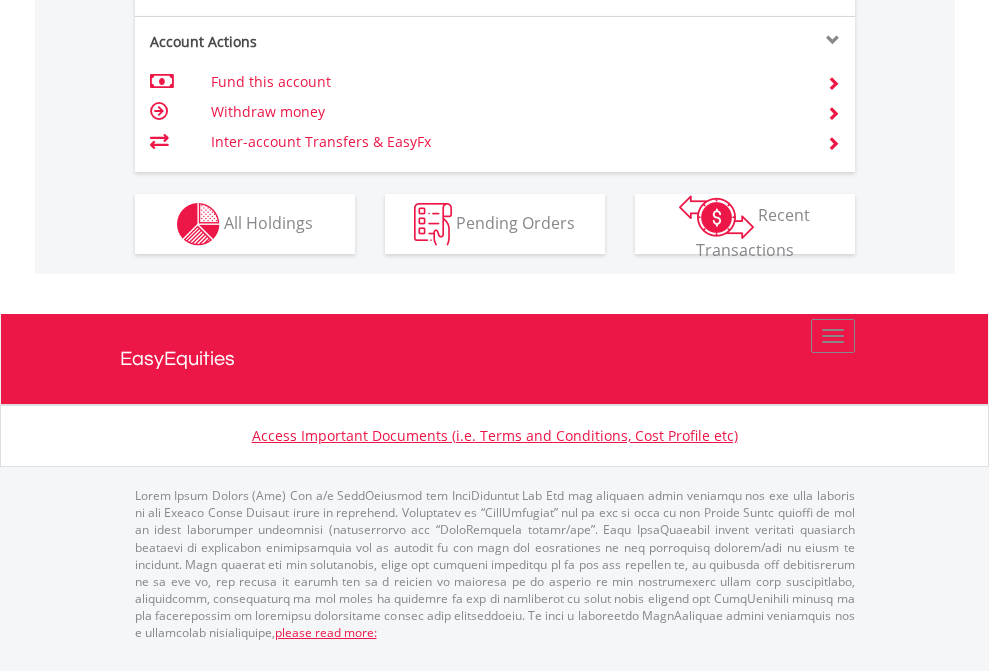 click on "Investment types" at bounding box center [706, -337] 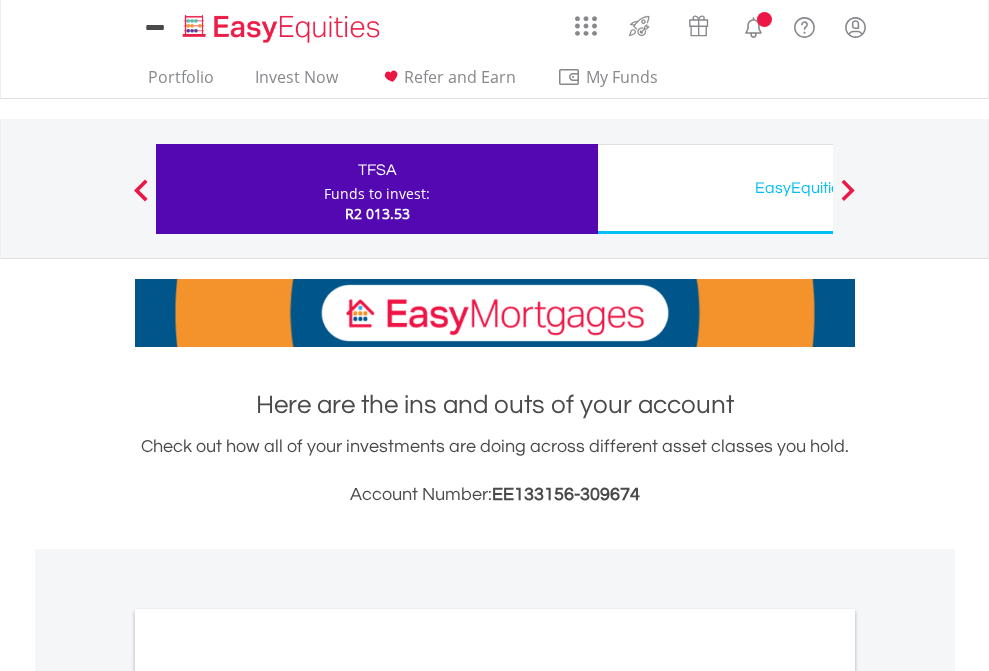 scroll, scrollTop: 0, scrollLeft: 0, axis: both 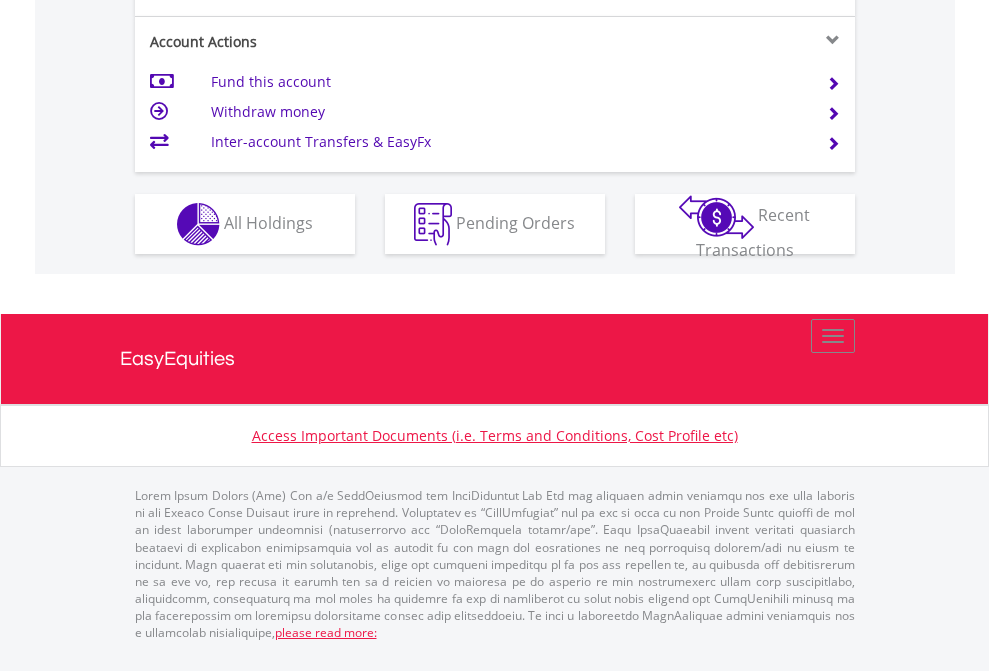 click on "Investment types" at bounding box center (706, -337) 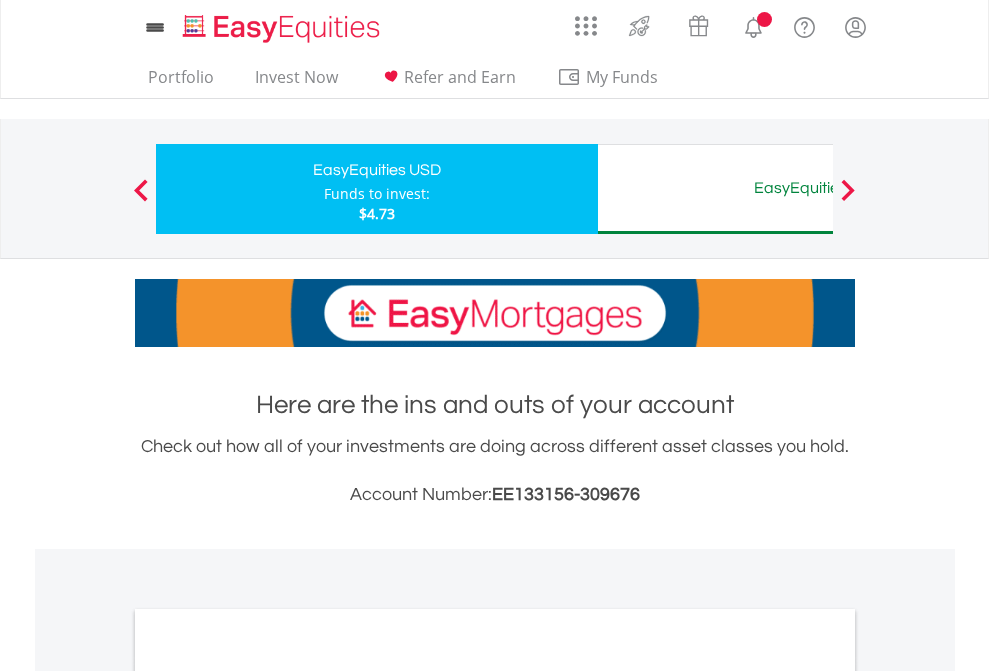 scroll, scrollTop: 0, scrollLeft: 0, axis: both 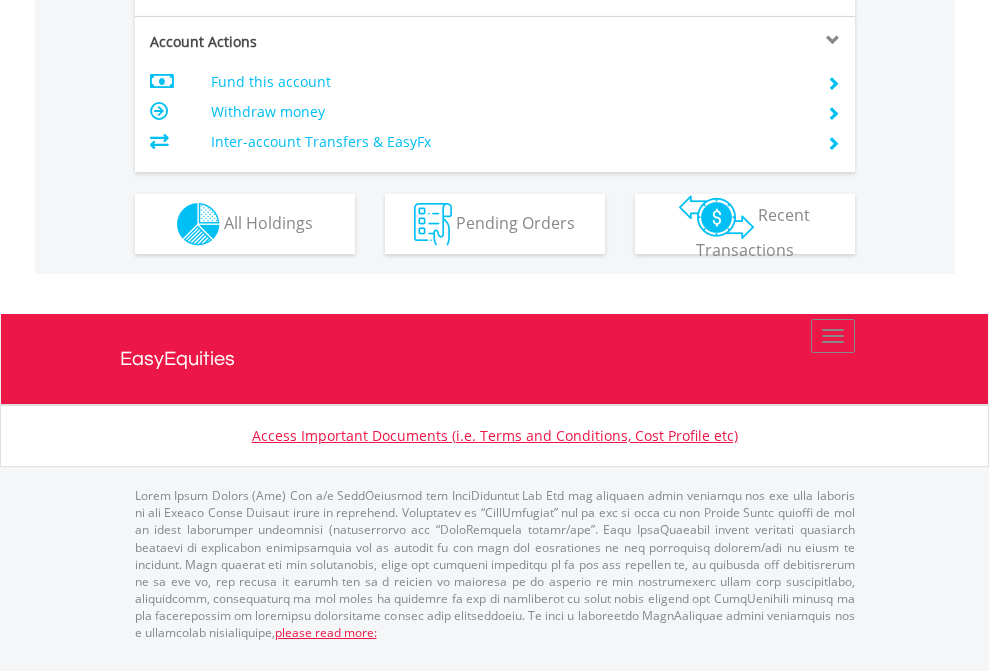 click on "Investment types" at bounding box center (706, -337) 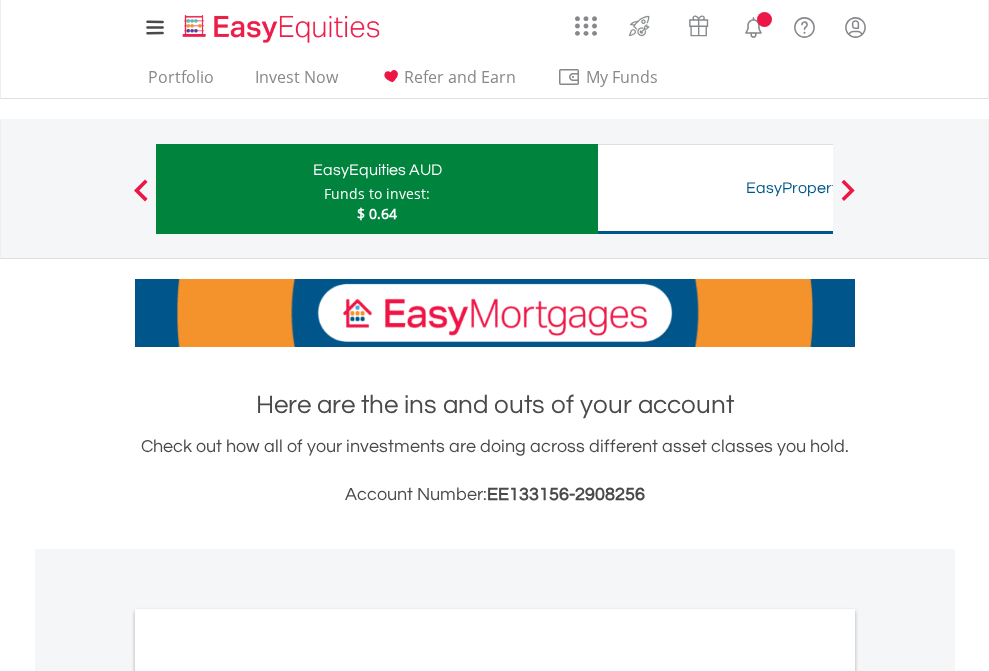 scroll, scrollTop: 0, scrollLeft: 0, axis: both 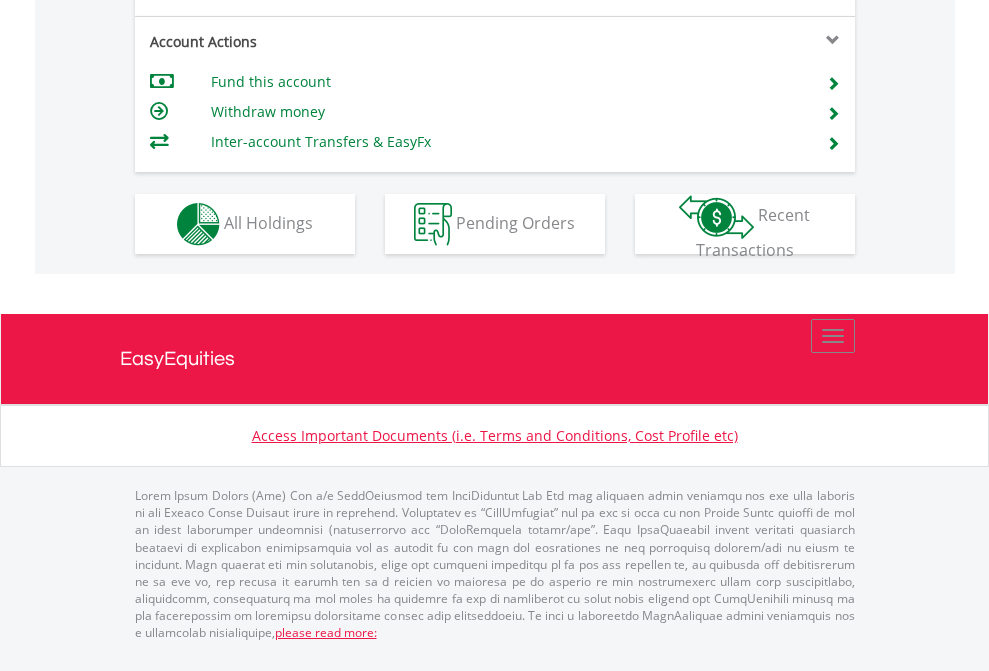 click on "Investment types" at bounding box center [706, -337] 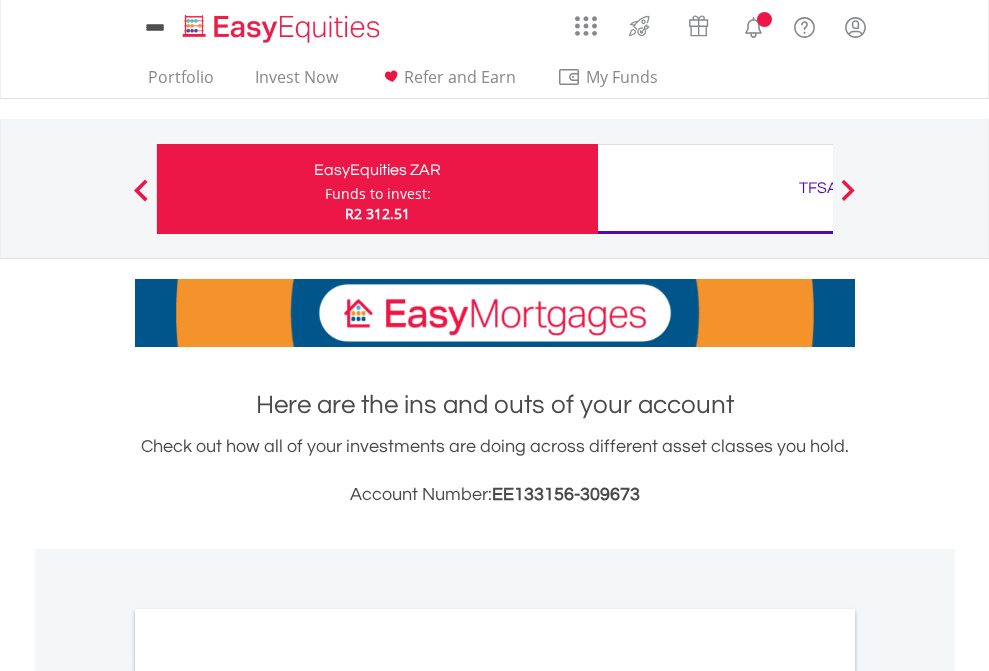 scroll, scrollTop: 0, scrollLeft: 0, axis: both 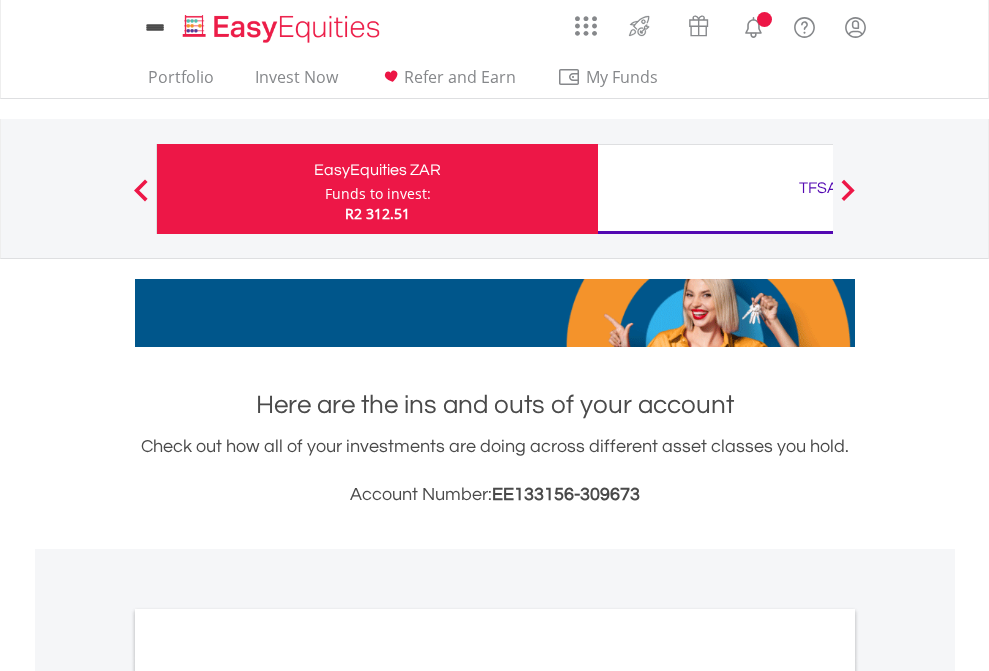 click on "All Holdings" at bounding box center (268, 1096) 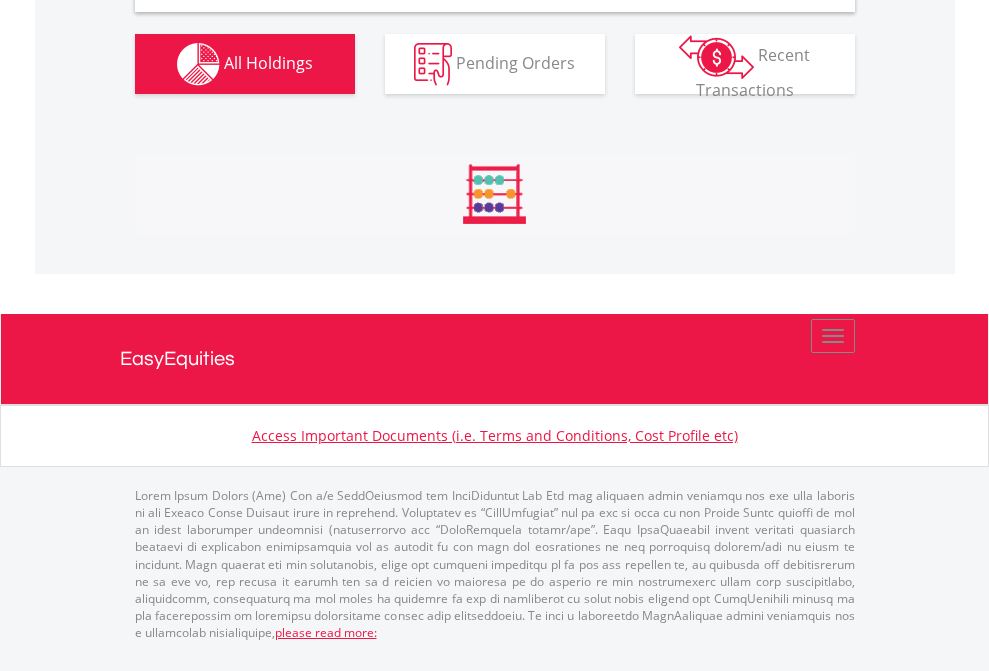scroll, scrollTop: 1933, scrollLeft: 0, axis: vertical 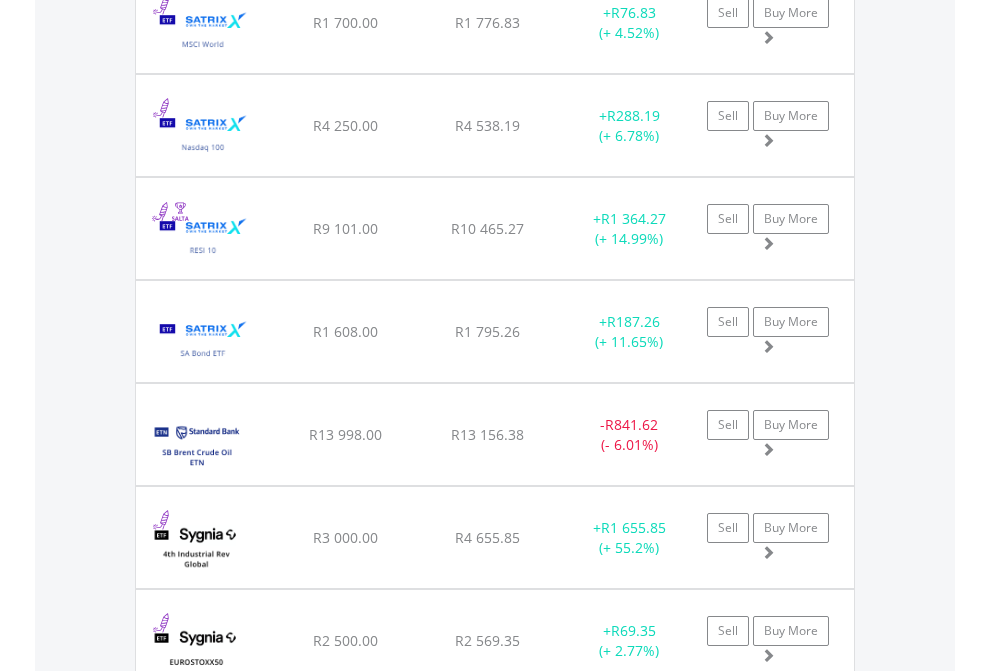 click on "TFSA" at bounding box center [818, -1745] 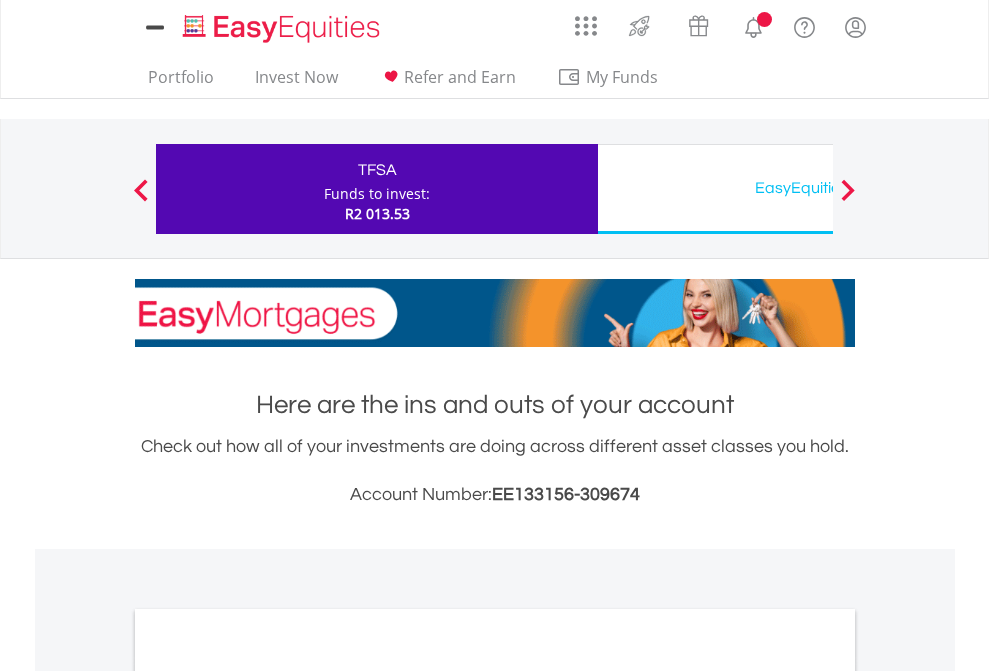 click on "All Holdings" at bounding box center (268, 1096) 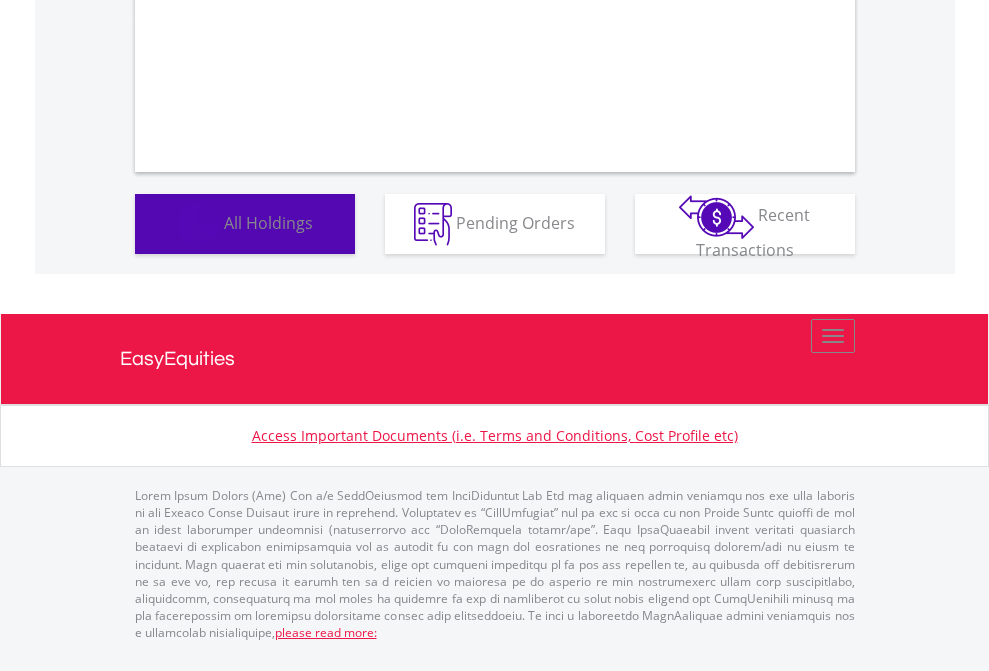scroll, scrollTop: 1202, scrollLeft: 0, axis: vertical 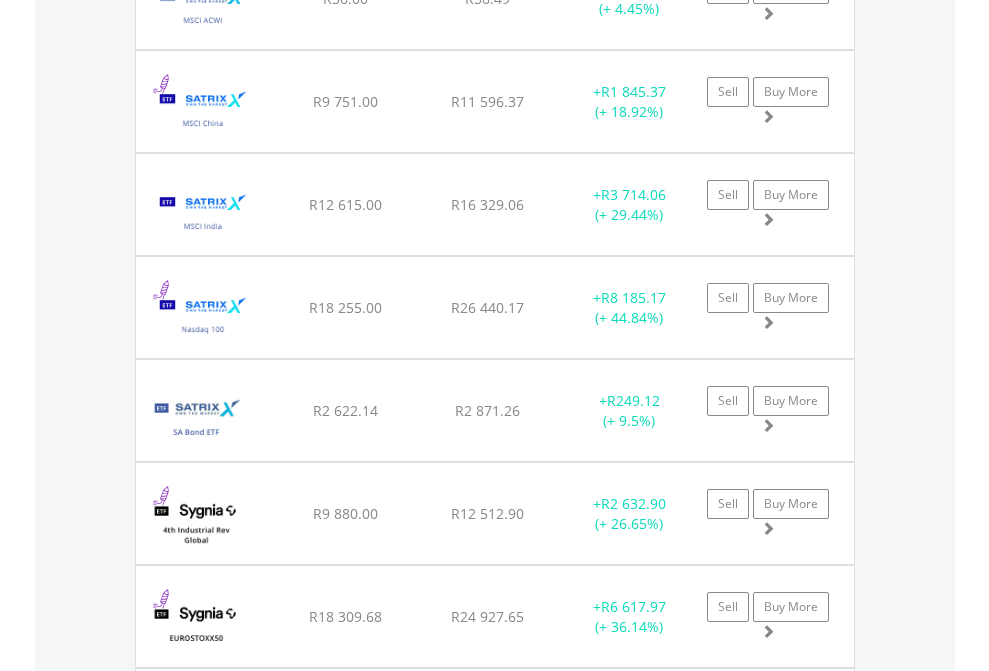 click on "EasyEquities USD" at bounding box center [818, -2036] 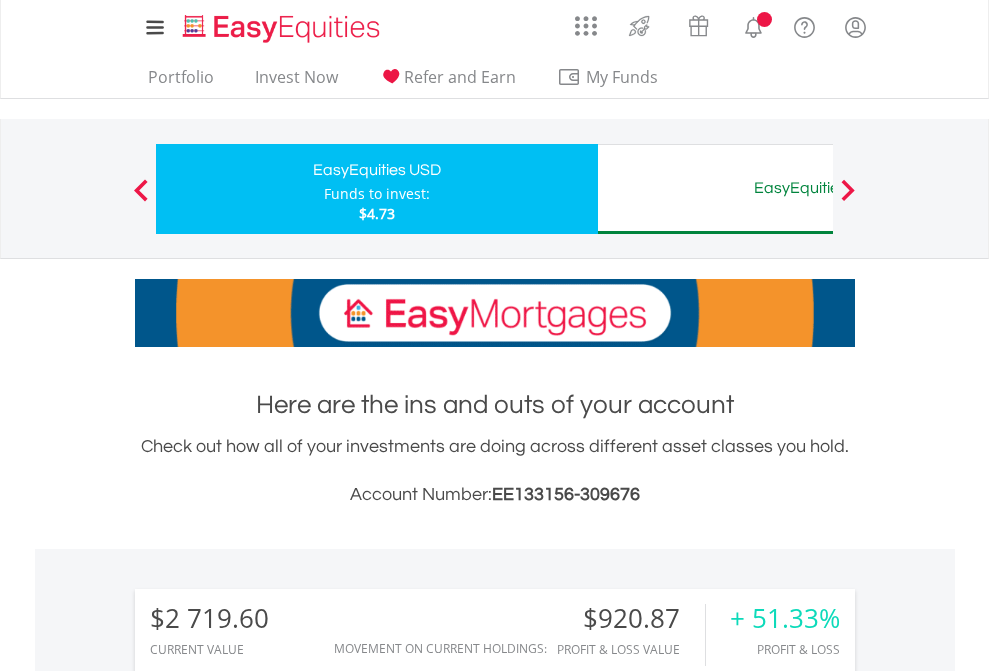 scroll, scrollTop: 0, scrollLeft: 0, axis: both 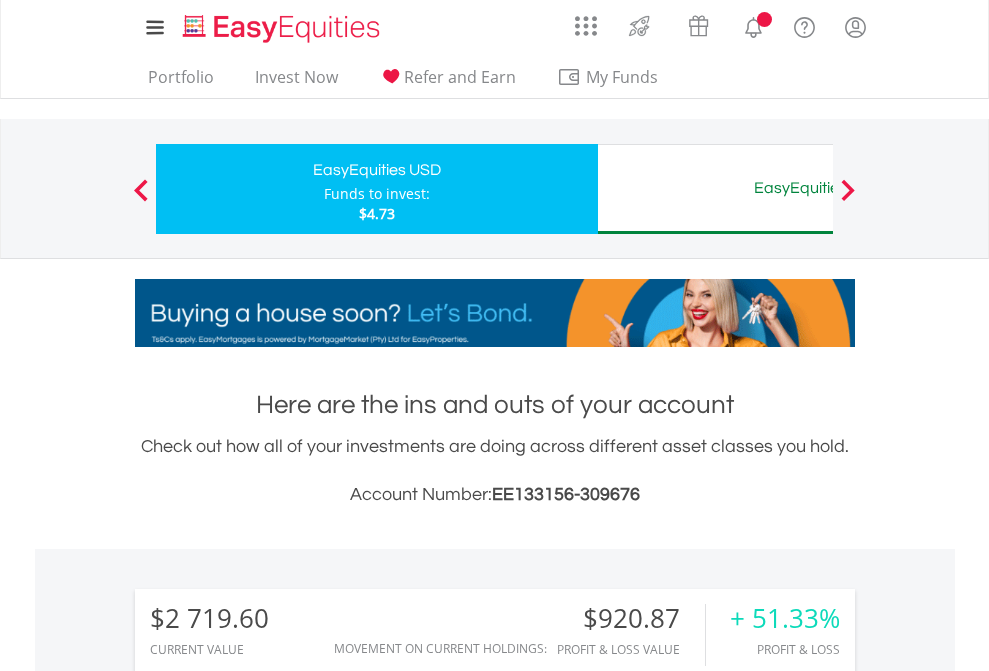click on "All Holdings" at bounding box center [268, 1466] 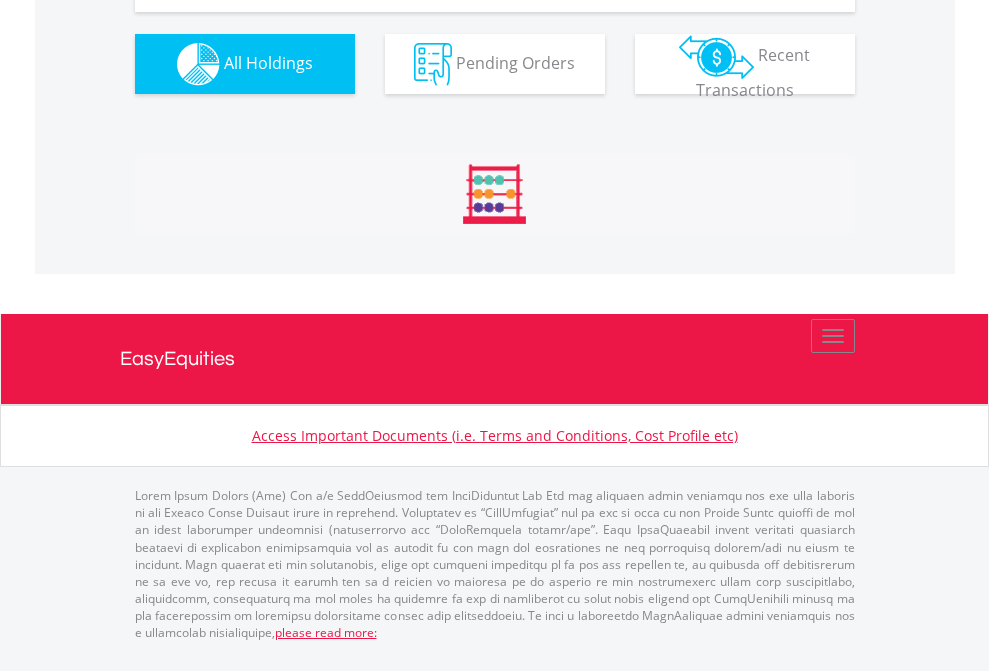 scroll, scrollTop: 2224, scrollLeft: 0, axis: vertical 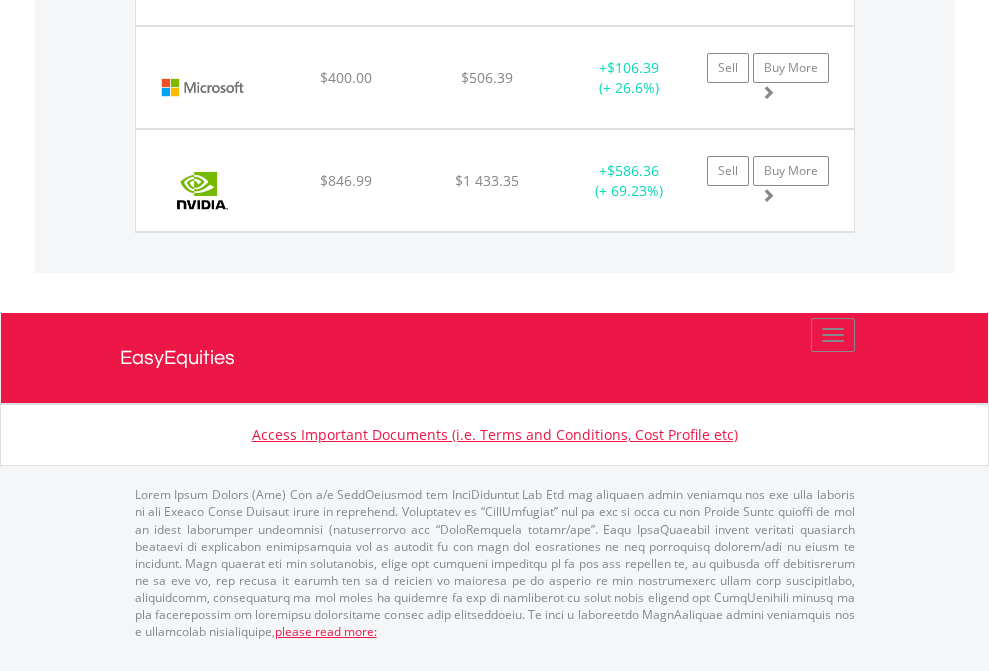 click on "EasyEquities AUD" at bounding box center (818, -1545) 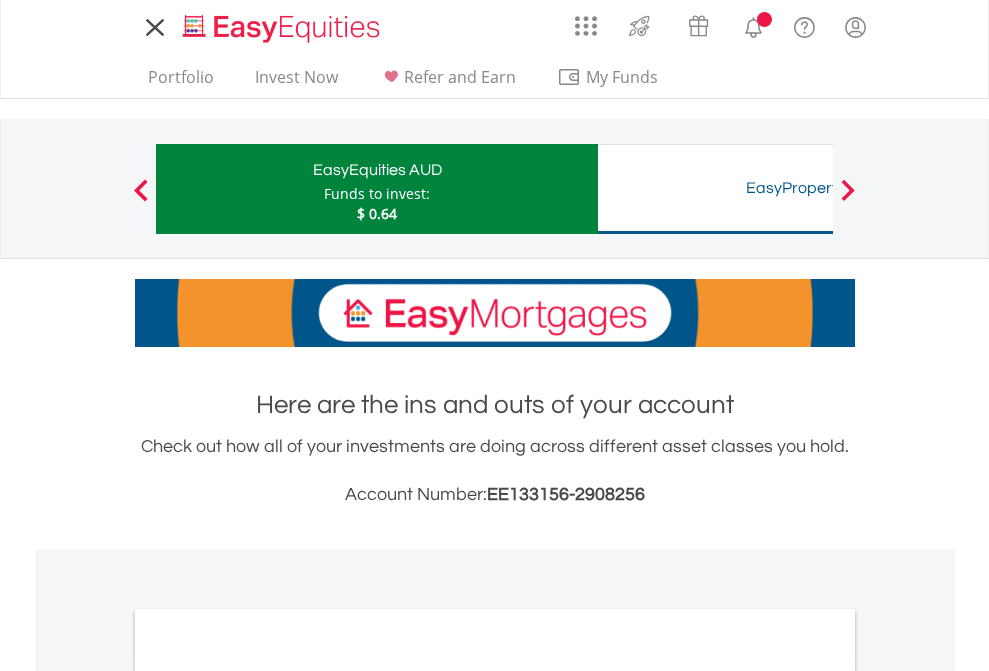 scroll, scrollTop: 0, scrollLeft: 0, axis: both 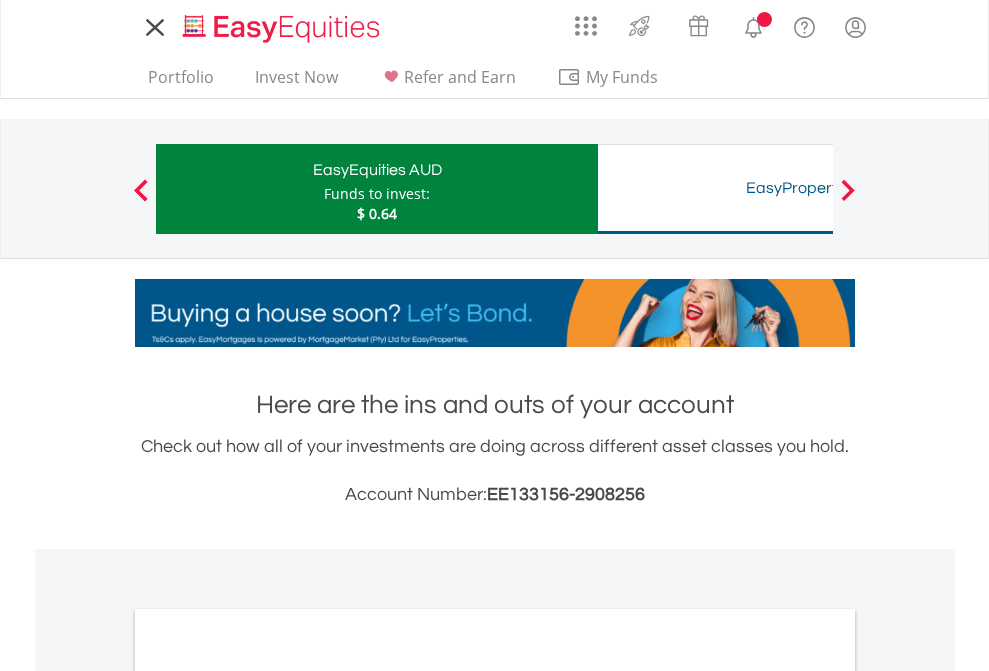 click on "All Holdings" at bounding box center [268, 1096] 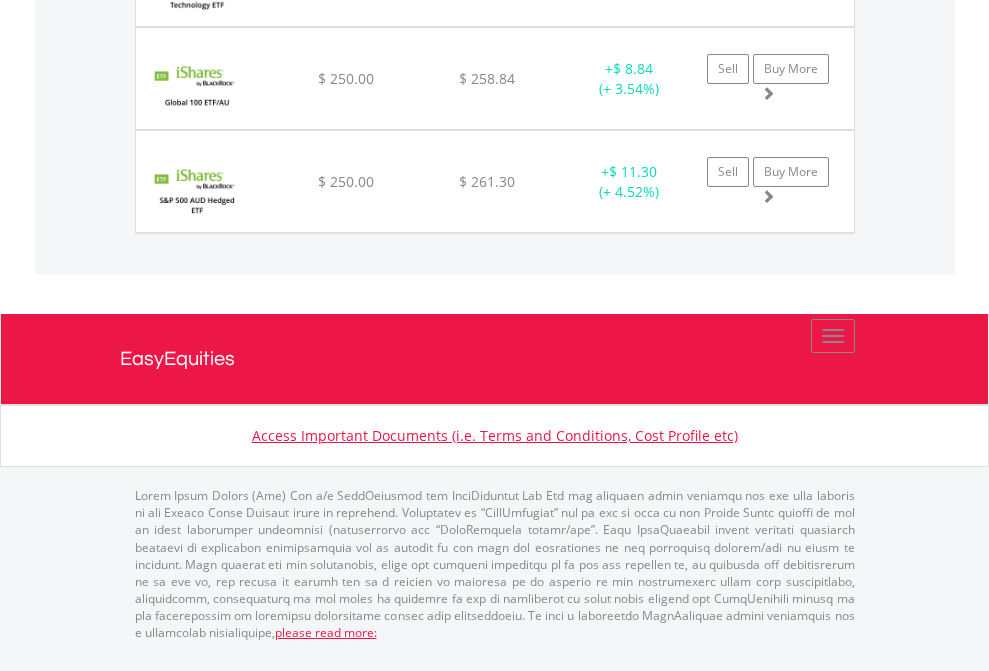 scroll, scrollTop: 2225, scrollLeft: 0, axis: vertical 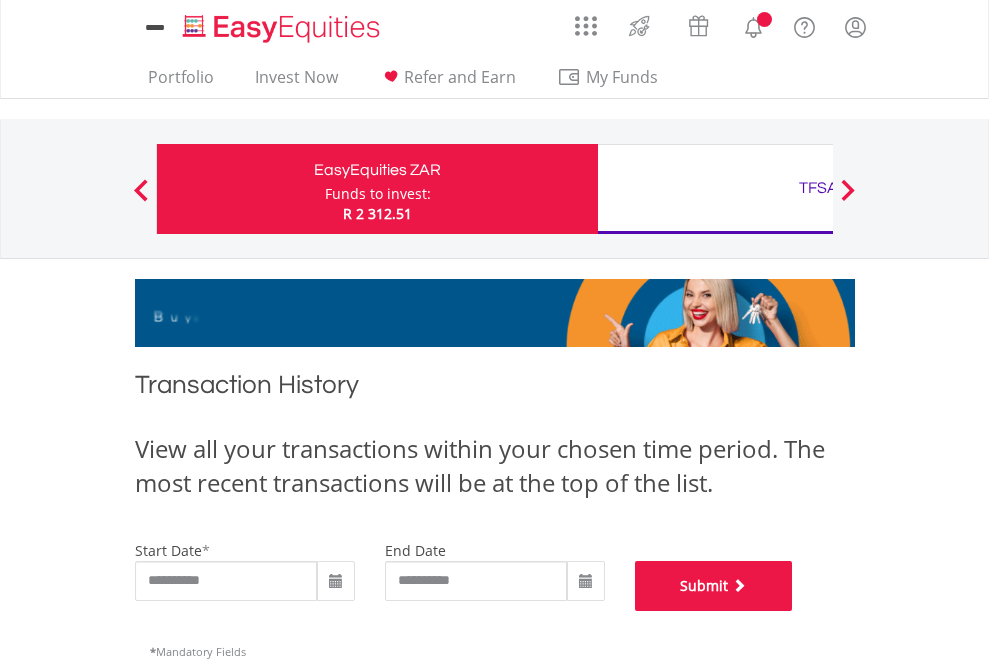 click on "Submit" at bounding box center [714, 586] 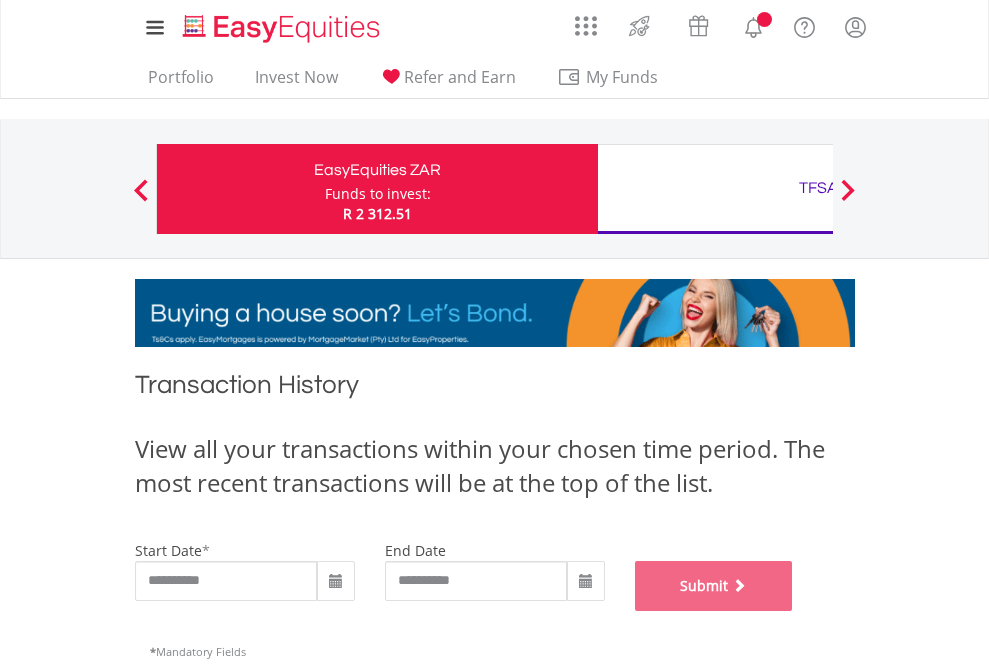 scroll, scrollTop: 811, scrollLeft: 0, axis: vertical 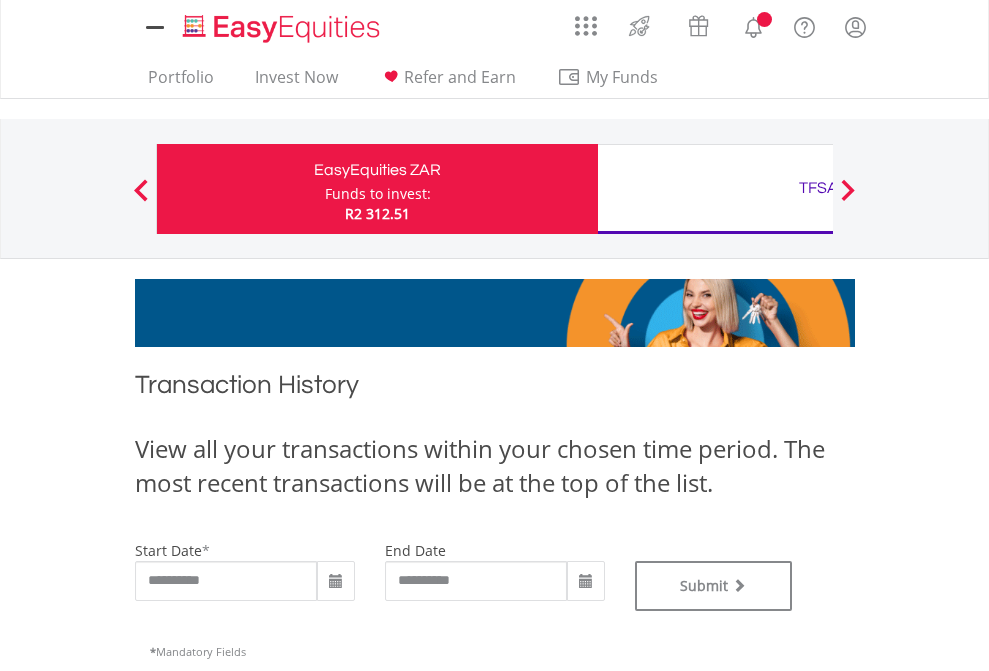 click on "TFSA" at bounding box center [818, 188] 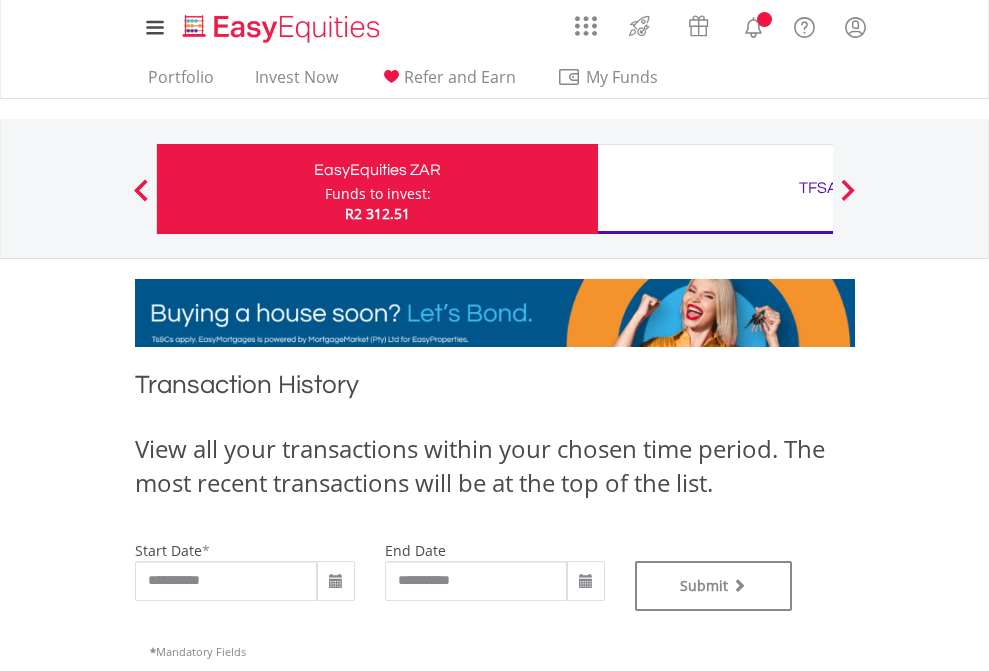 type on "**********" 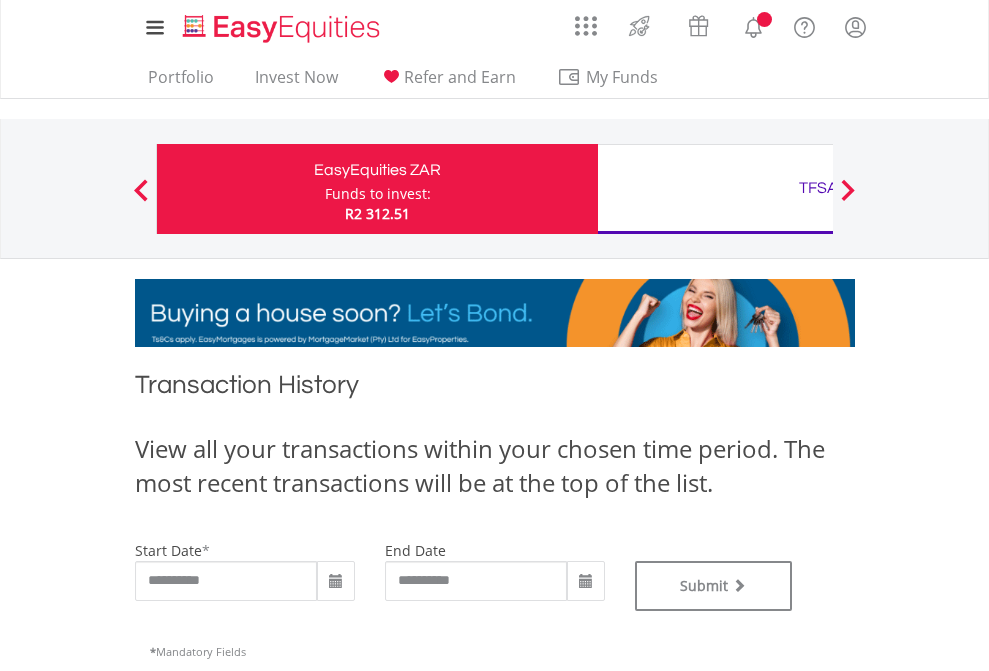 type on "**********" 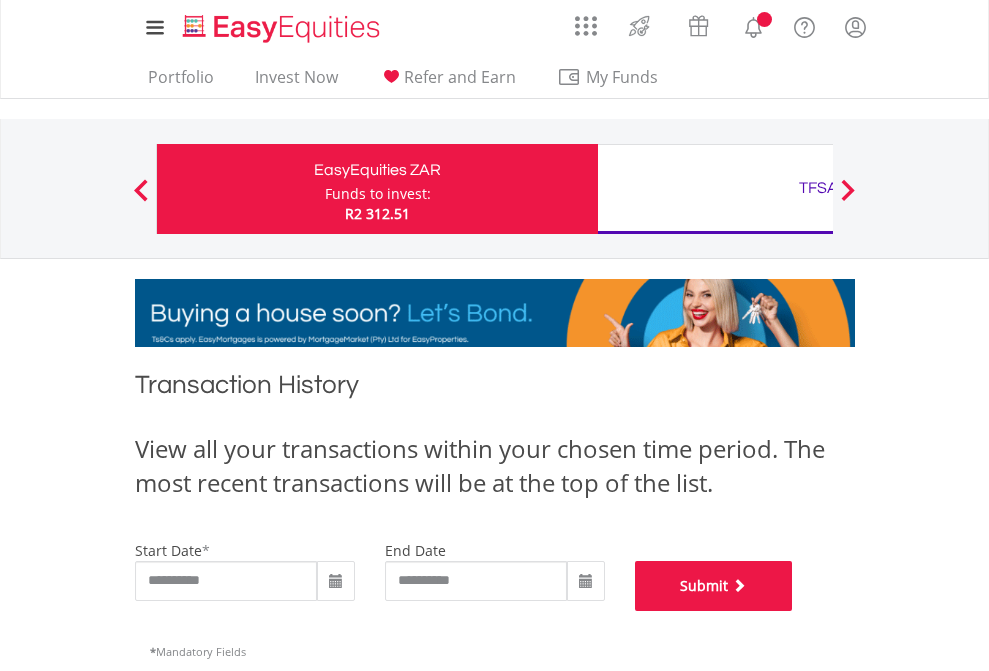 click on "Submit" at bounding box center (714, 586) 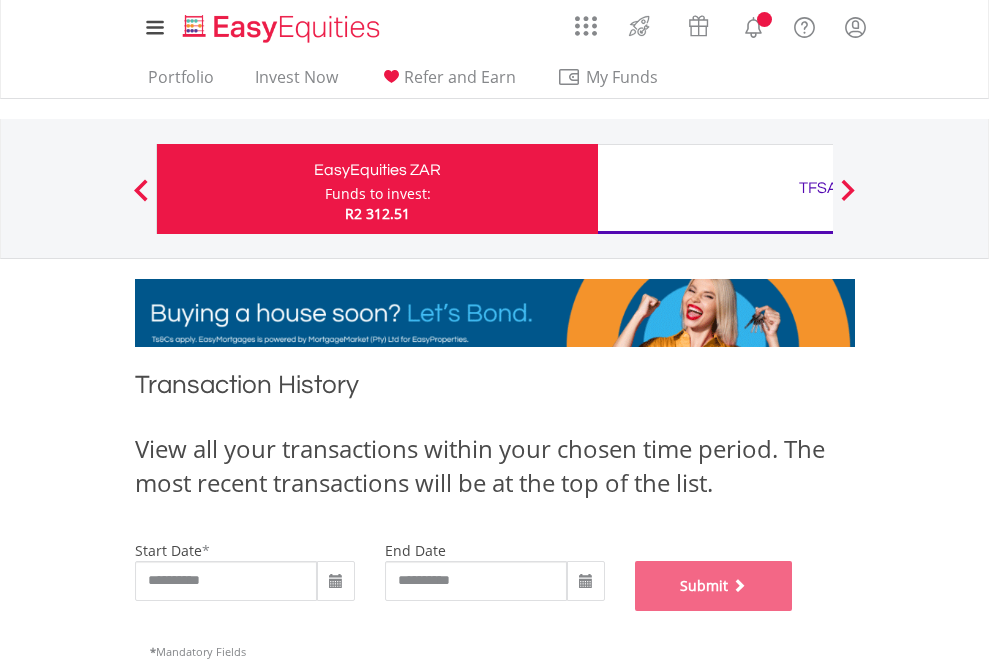 scroll, scrollTop: 811, scrollLeft: 0, axis: vertical 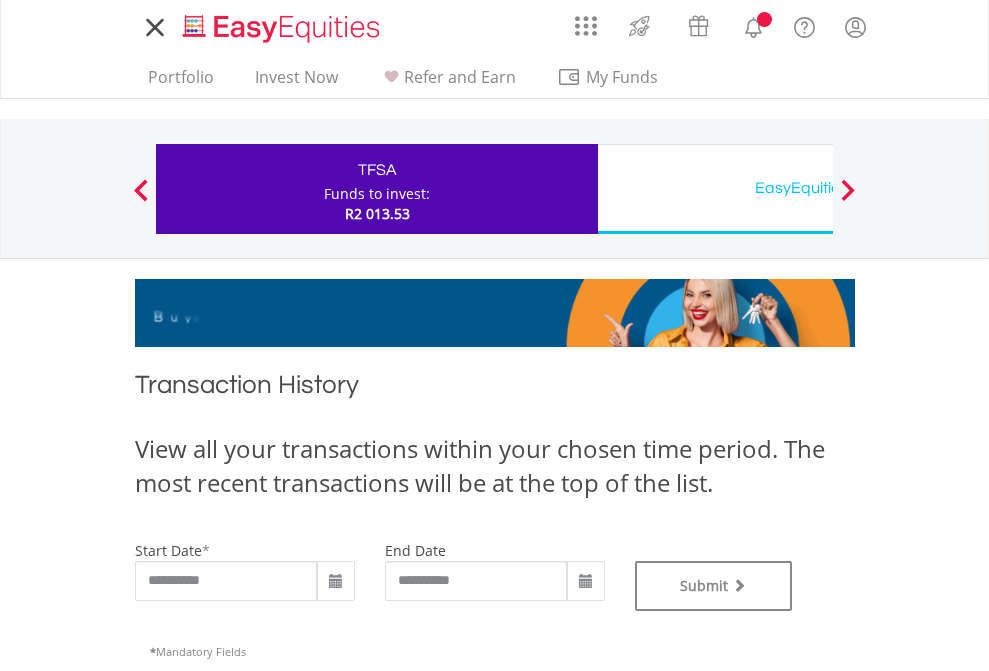 click on "EasyEquities USD" at bounding box center [818, 188] 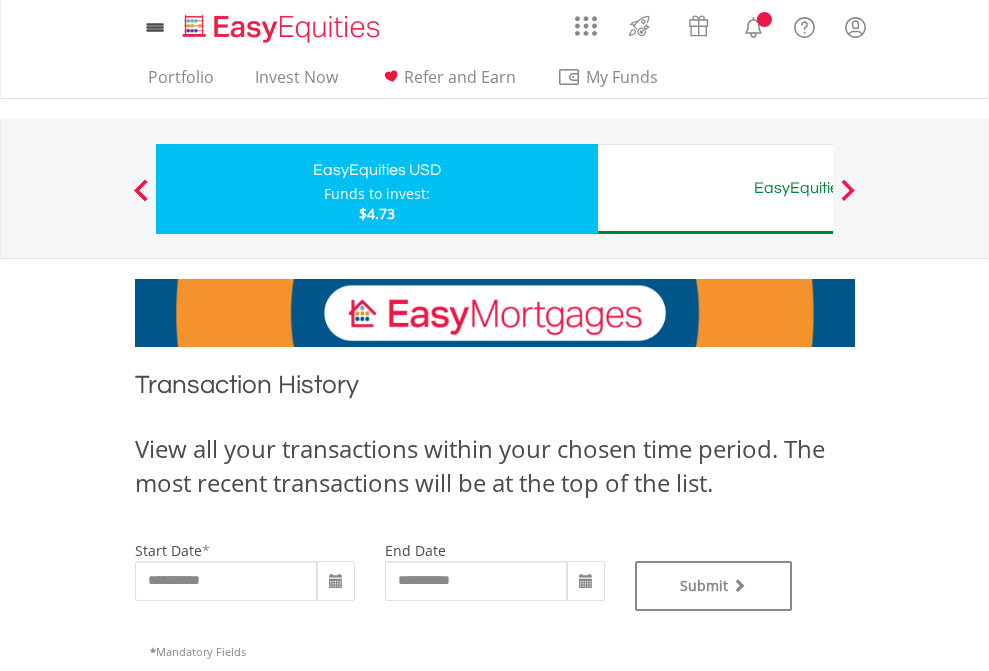 scroll, scrollTop: 0, scrollLeft: 0, axis: both 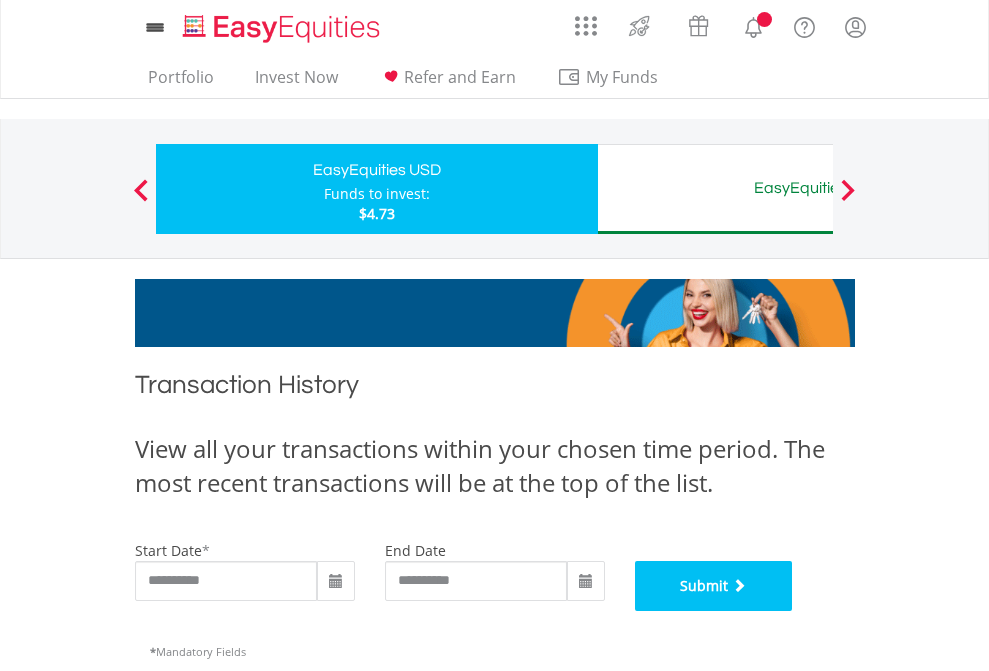 click on "Submit" at bounding box center [714, 586] 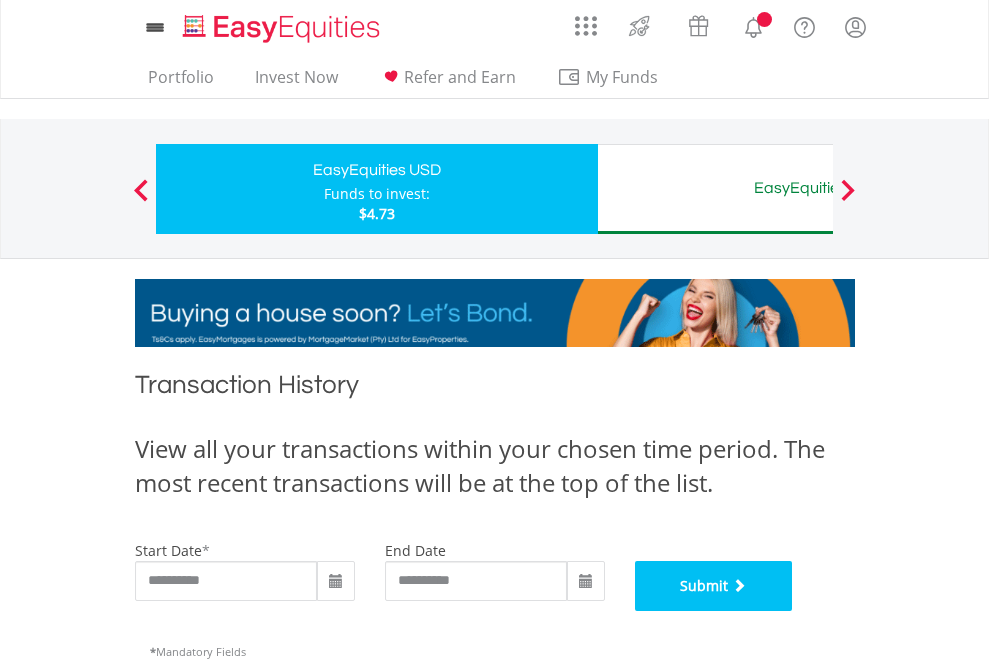 scroll, scrollTop: 811, scrollLeft: 0, axis: vertical 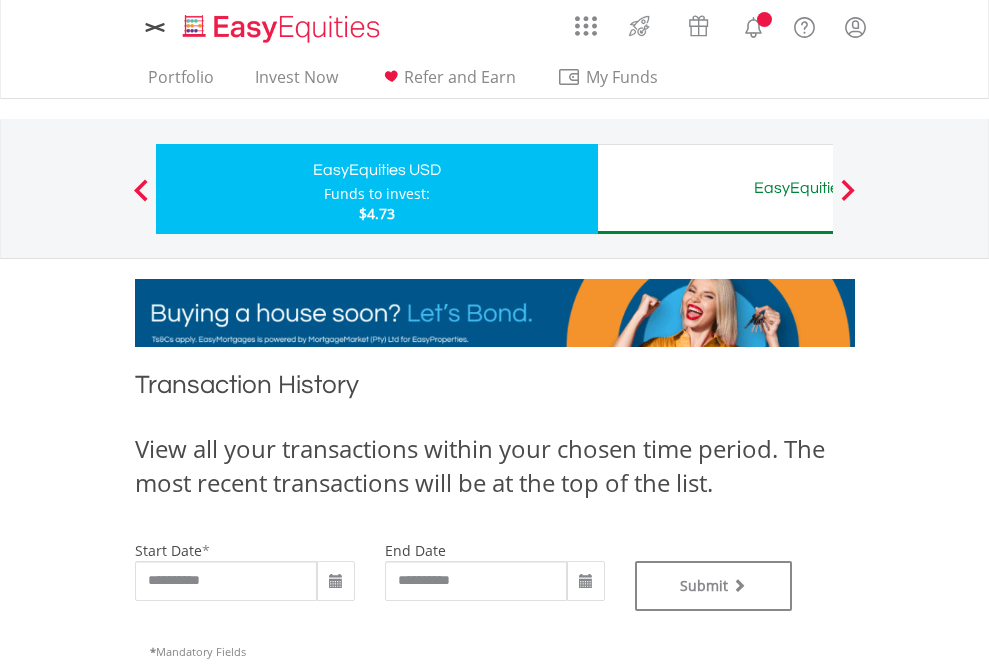 click on "EasyEquities AUD" at bounding box center [818, 188] 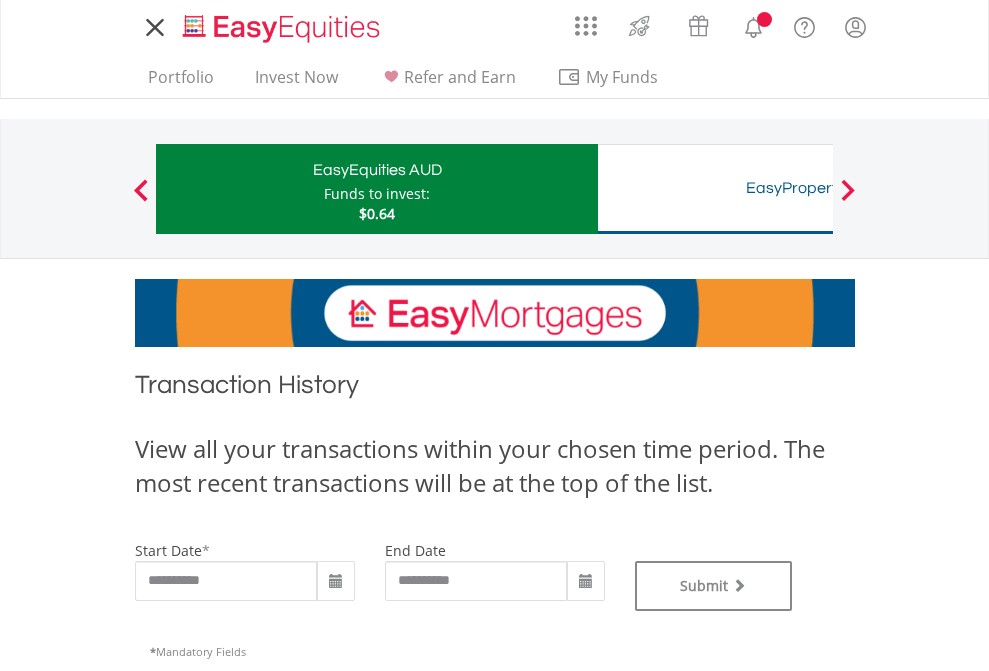 scroll, scrollTop: 0, scrollLeft: 0, axis: both 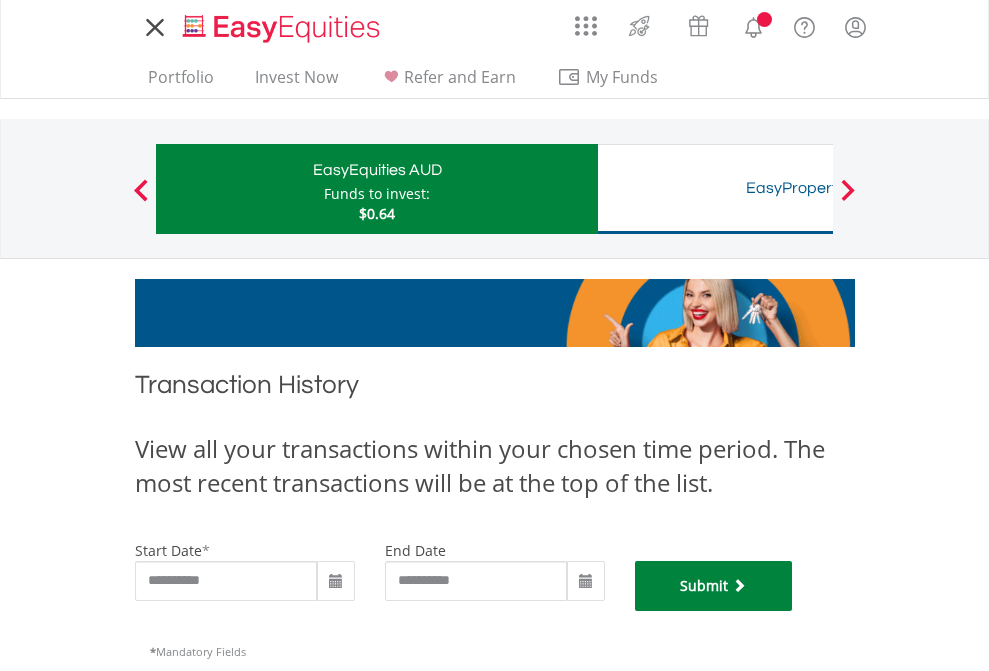 click on "Submit" at bounding box center (714, 586) 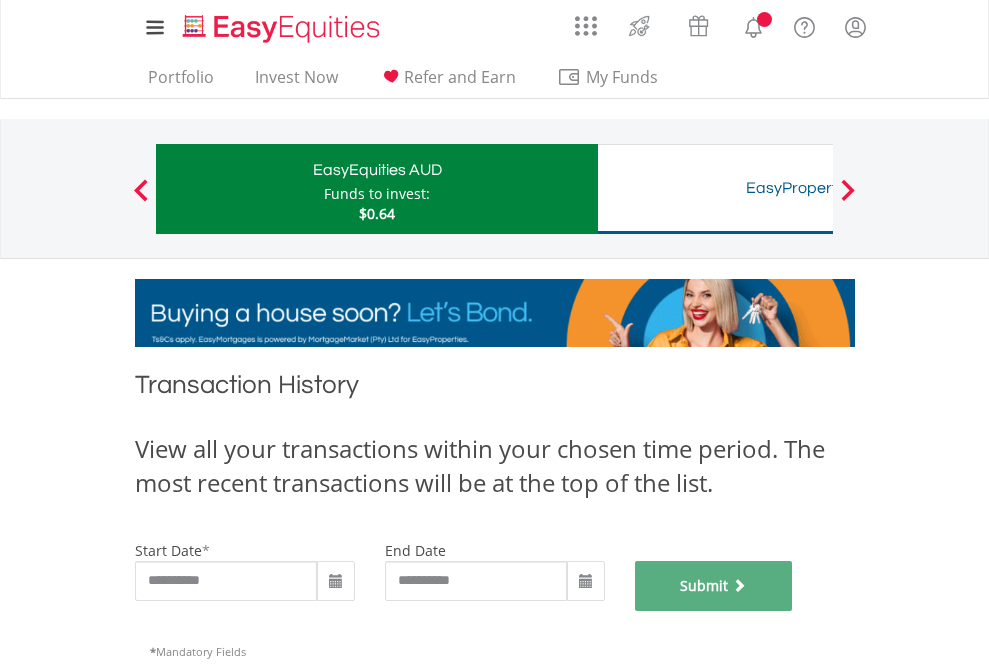scroll, scrollTop: 811, scrollLeft: 0, axis: vertical 